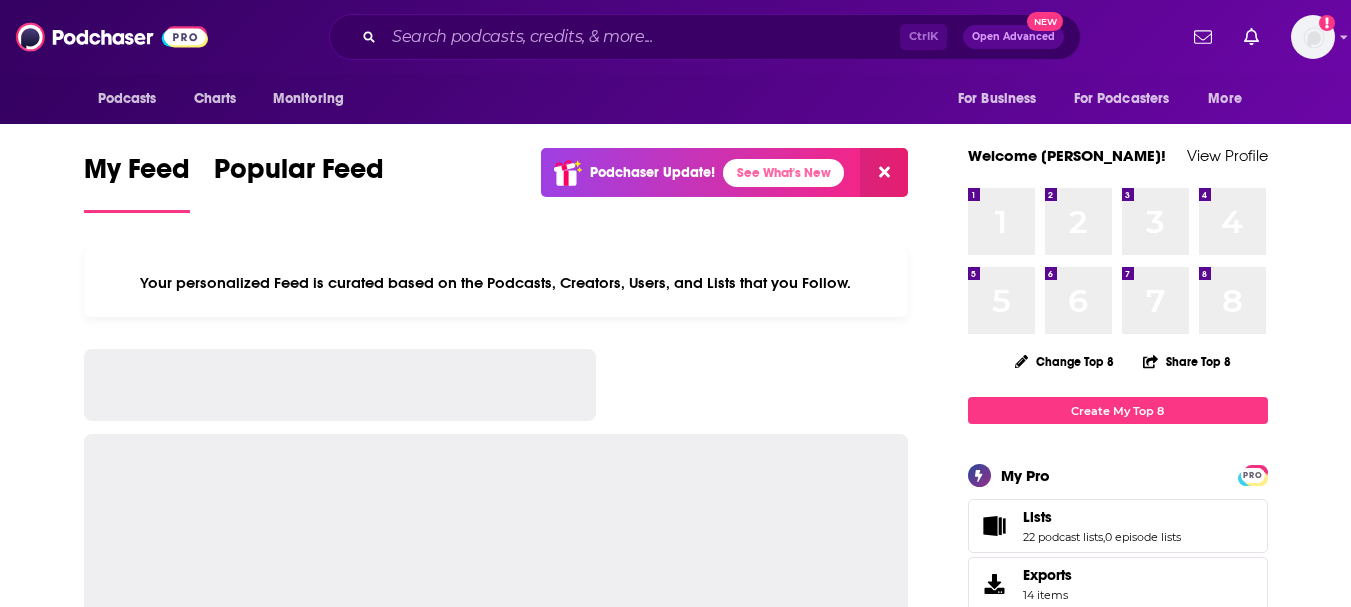 scroll, scrollTop: 0, scrollLeft: 0, axis: both 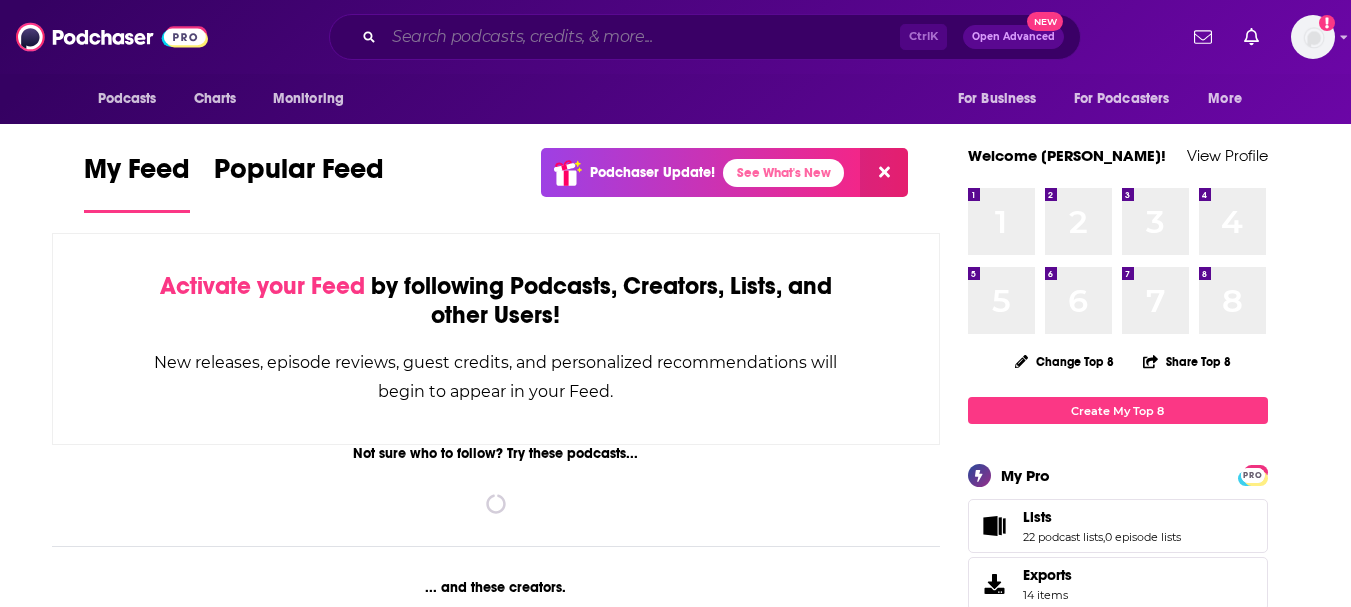 click at bounding box center [642, 37] 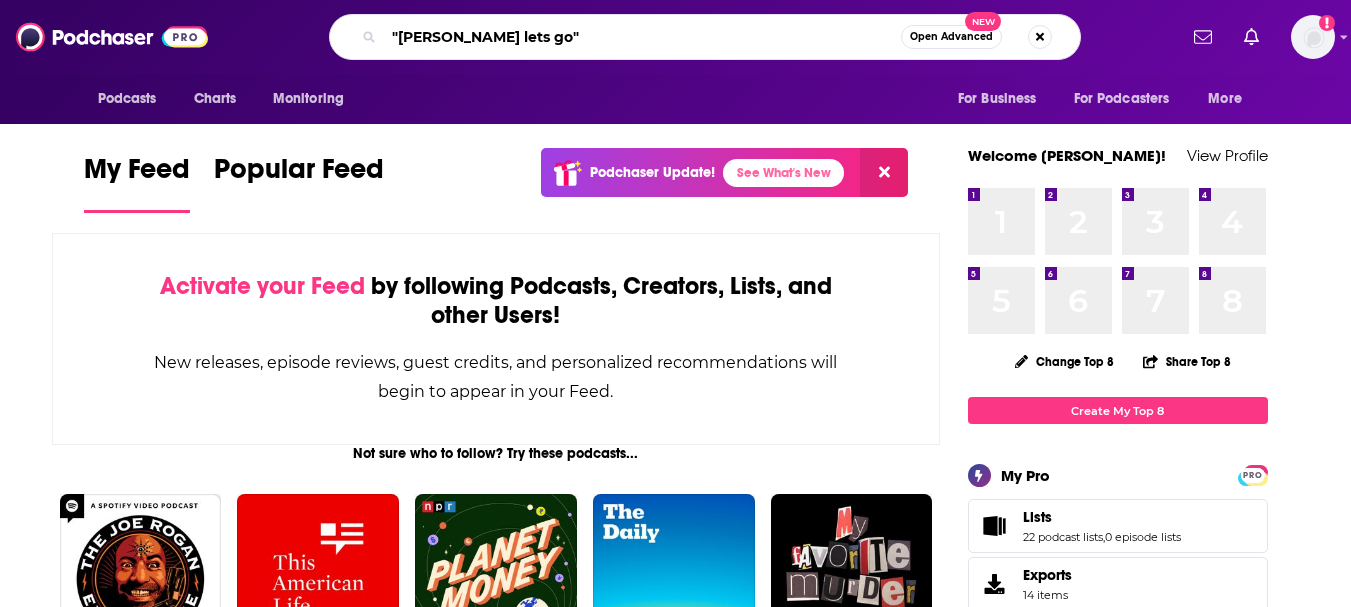 type on ""[PERSON_NAME] lets go"" 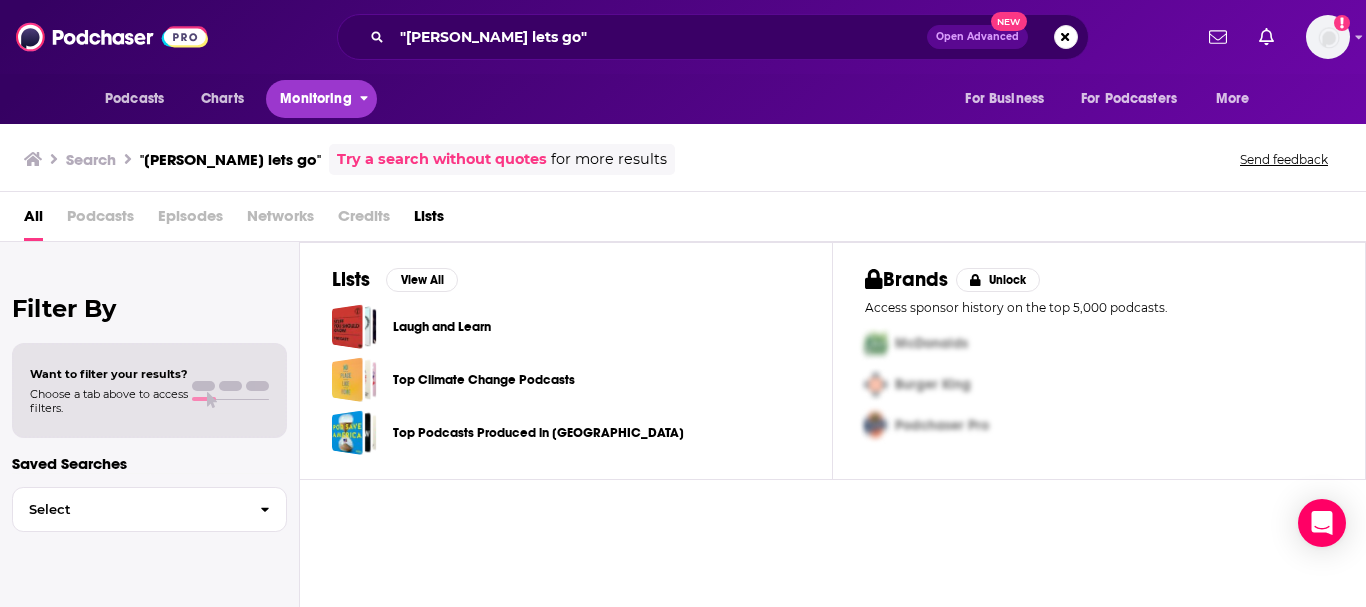 click on "Monitoring" at bounding box center (315, 99) 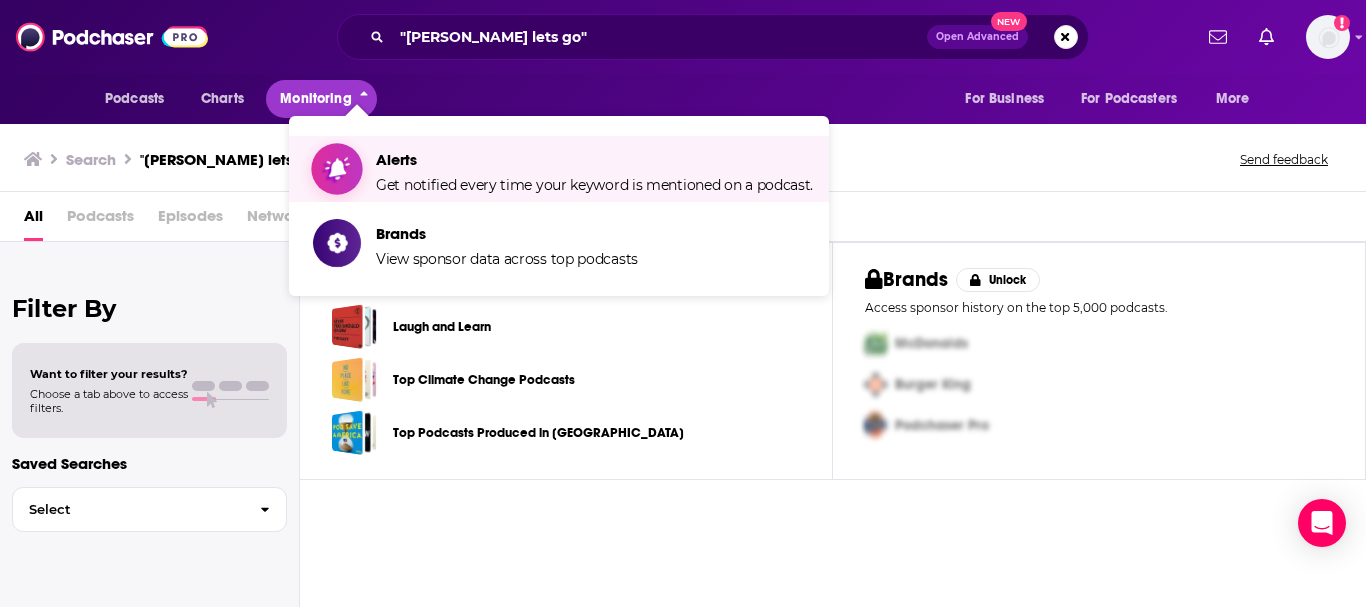 click on "Alerts" at bounding box center (594, 159) 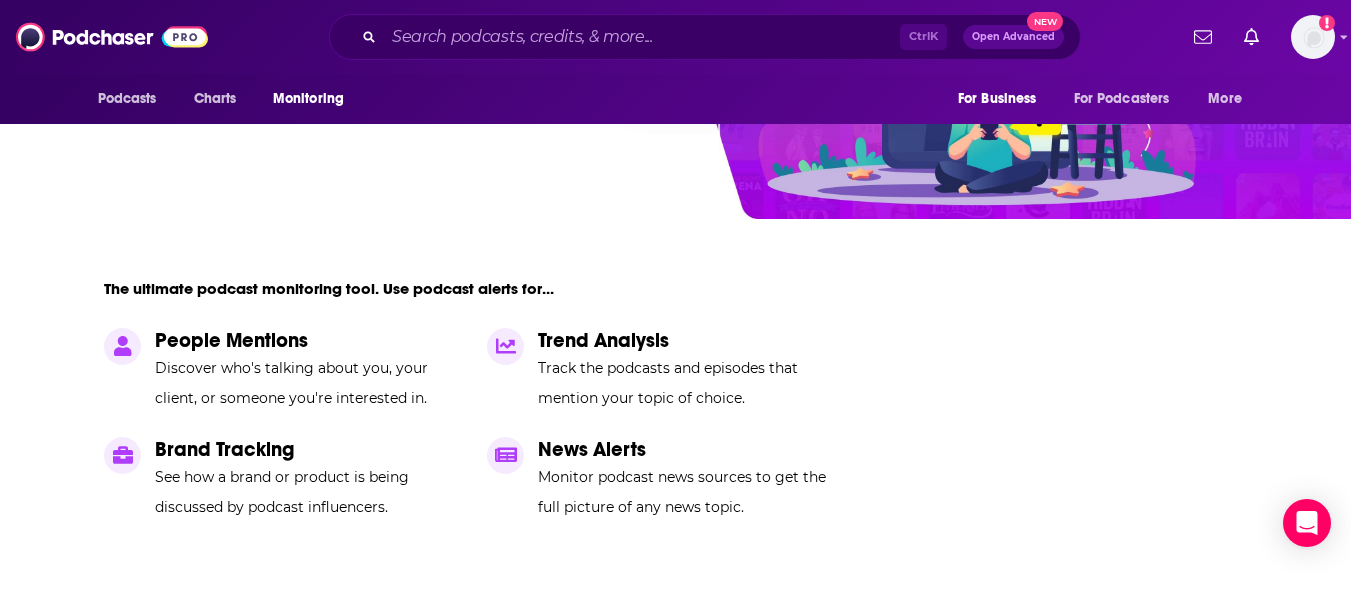 scroll, scrollTop: 400, scrollLeft: 0, axis: vertical 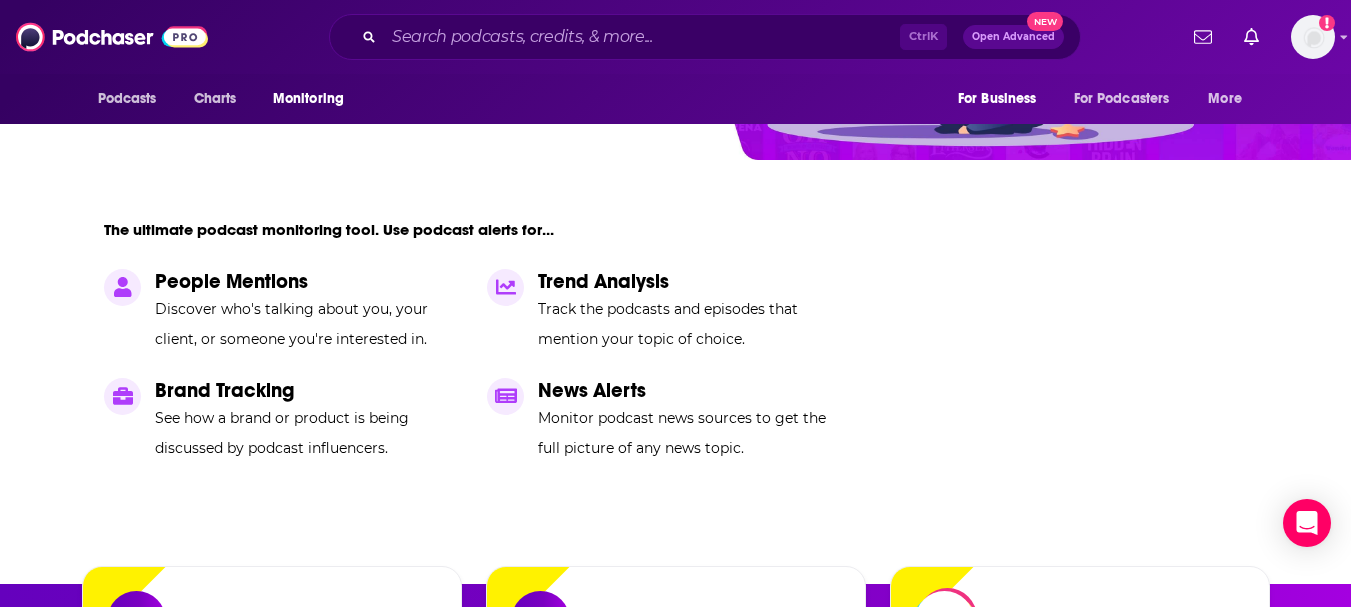 click on "See how a brand or product is being discussed by podcast influencers." at bounding box center (309, 433) 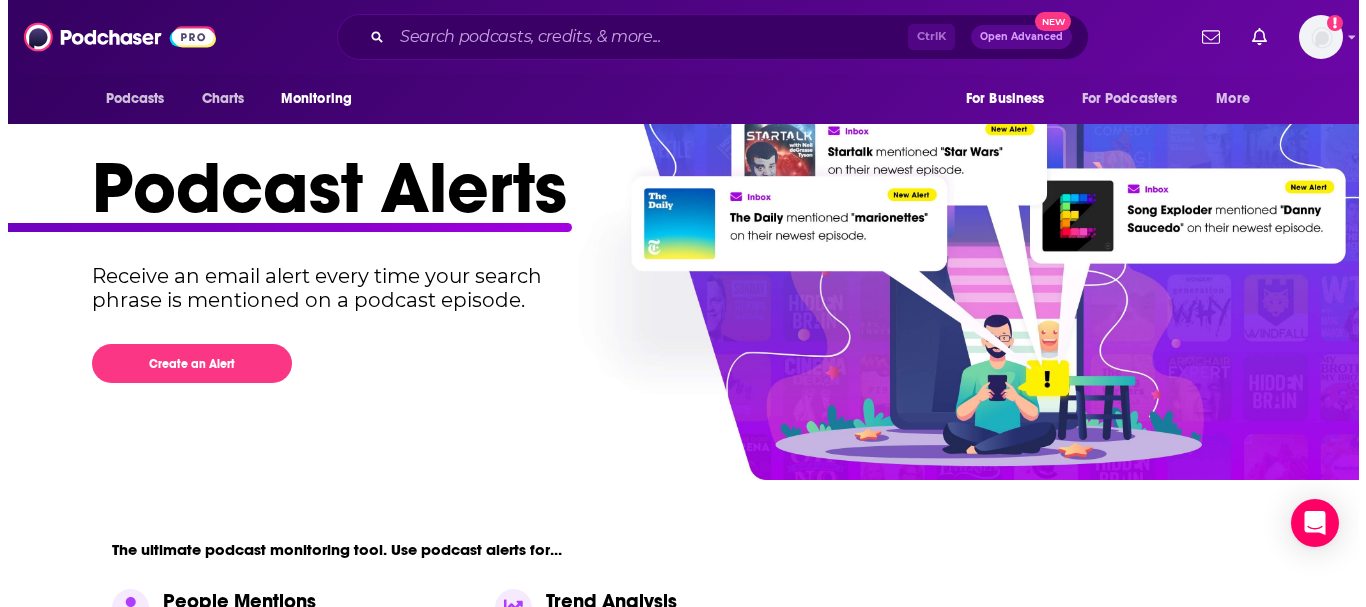 scroll, scrollTop: 0, scrollLeft: 0, axis: both 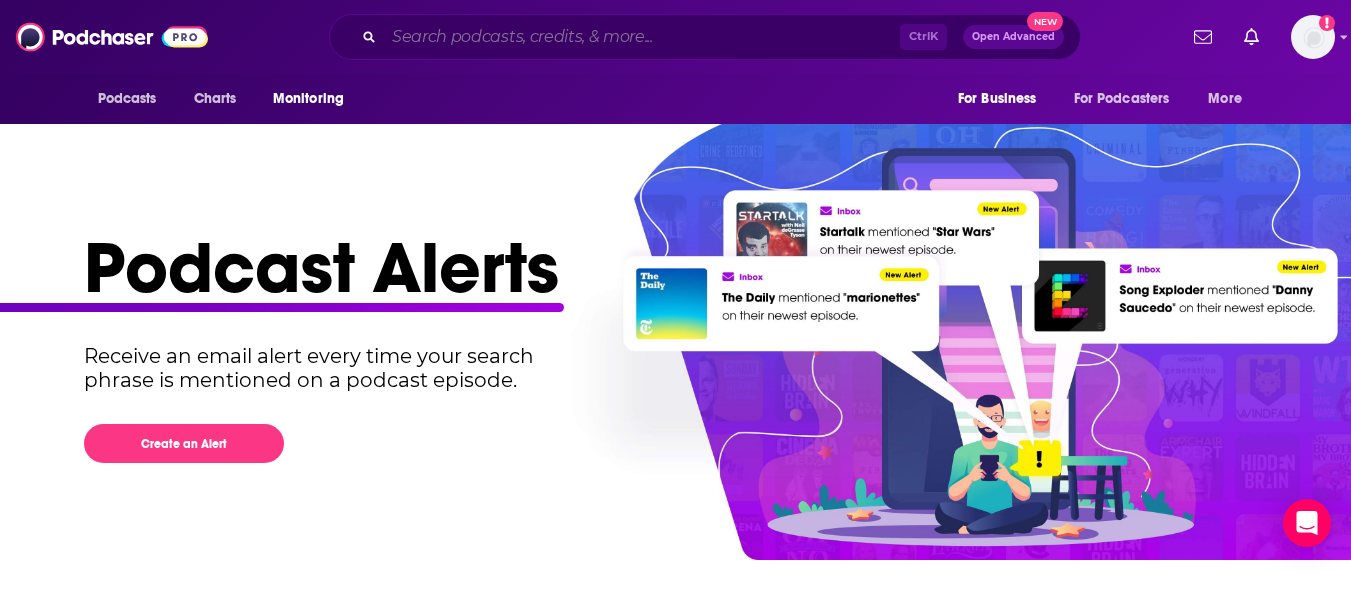click at bounding box center [642, 37] 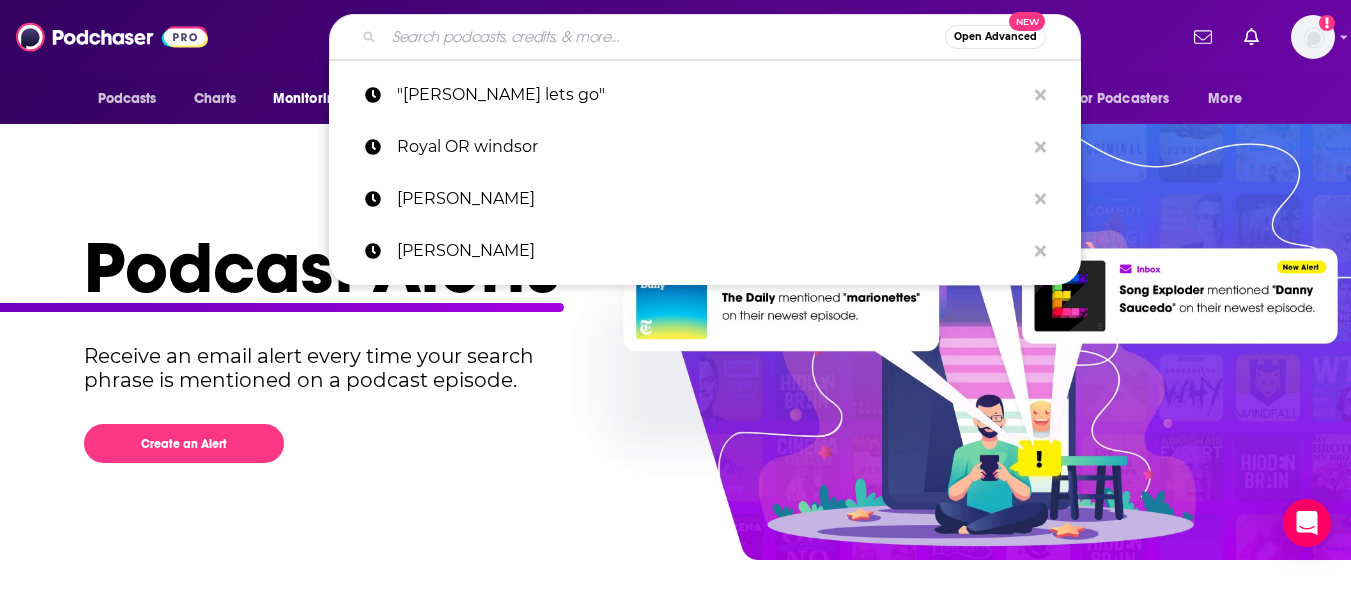 click on "Open Advanced" at bounding box center (995, 37) 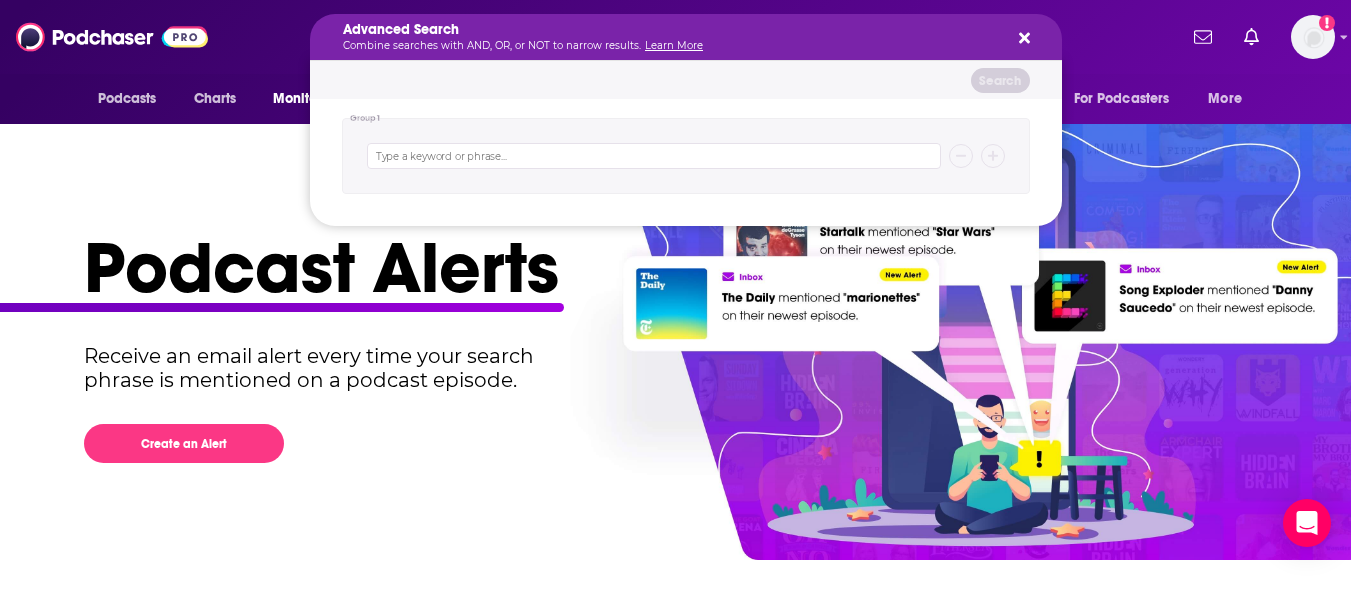 click on "Search" at bounding box center (686, 80) 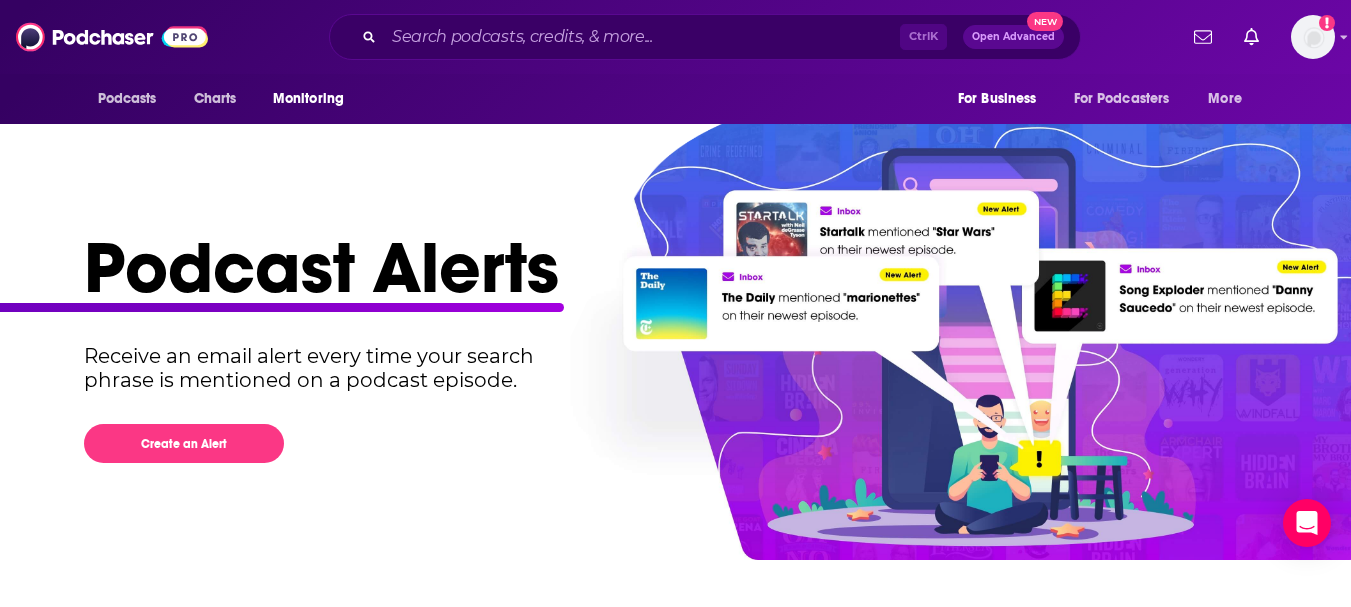 click on "Open Advanced" at bounding box center [1013, 37] 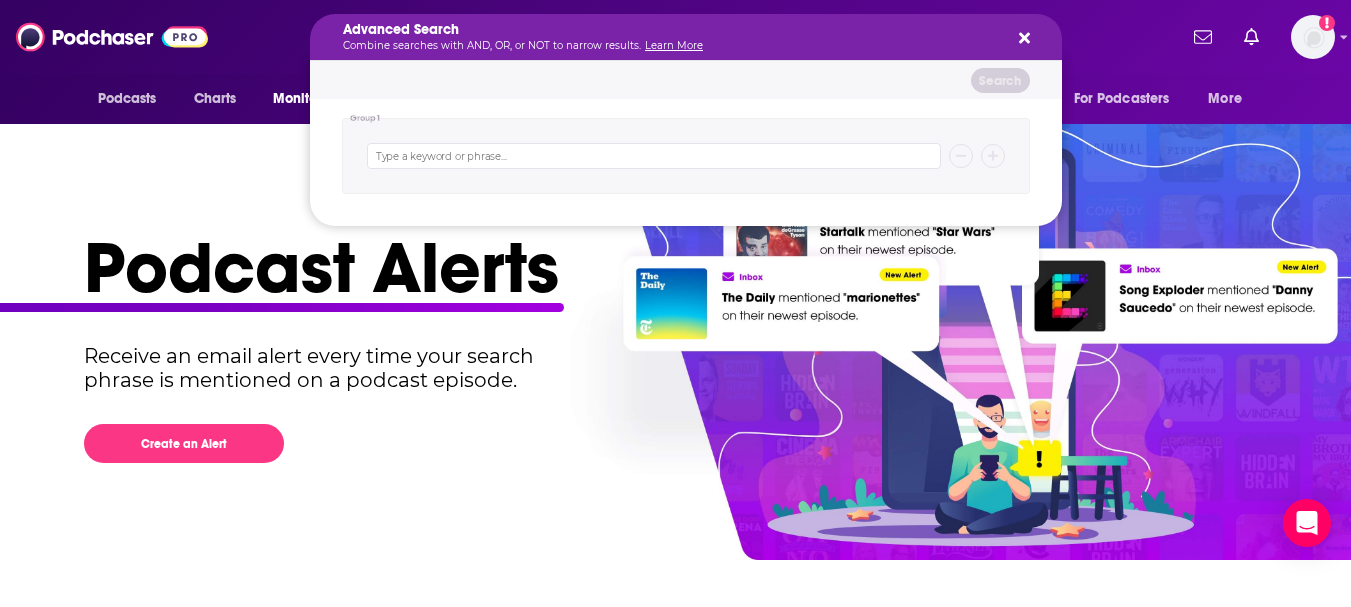 click at bounding box center (654, 156) 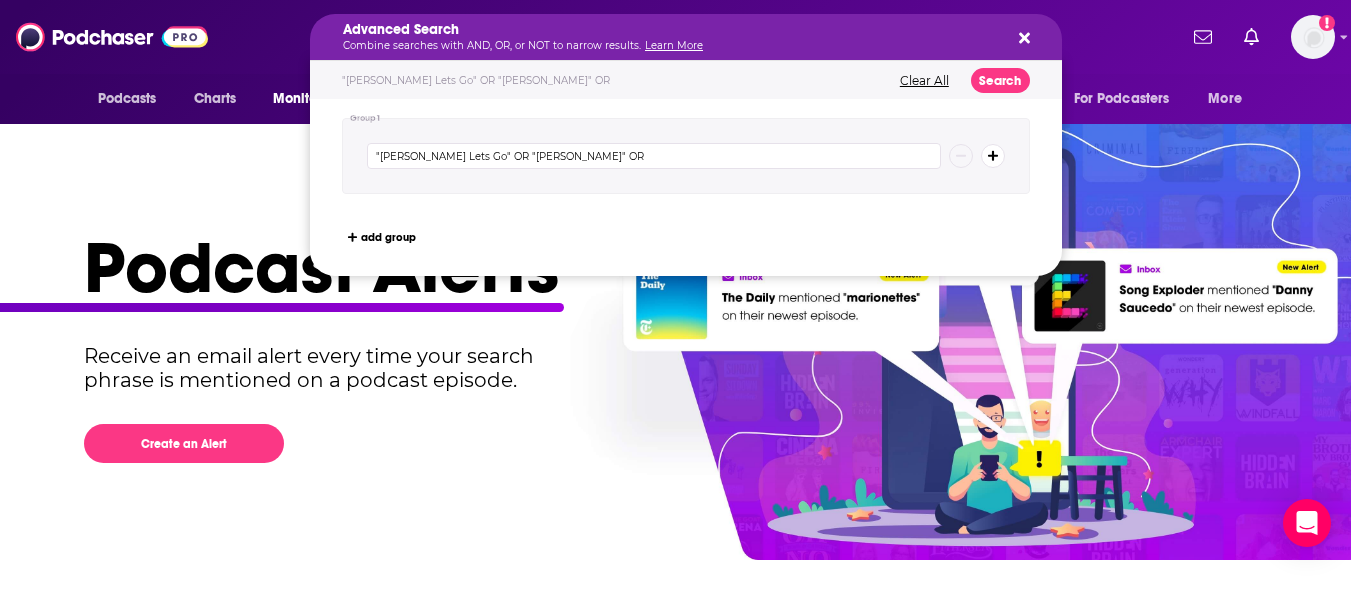 paste on "[PERSON_NAME] <[EMAIL_ADDRESS][DOMAIN_NAME]>" 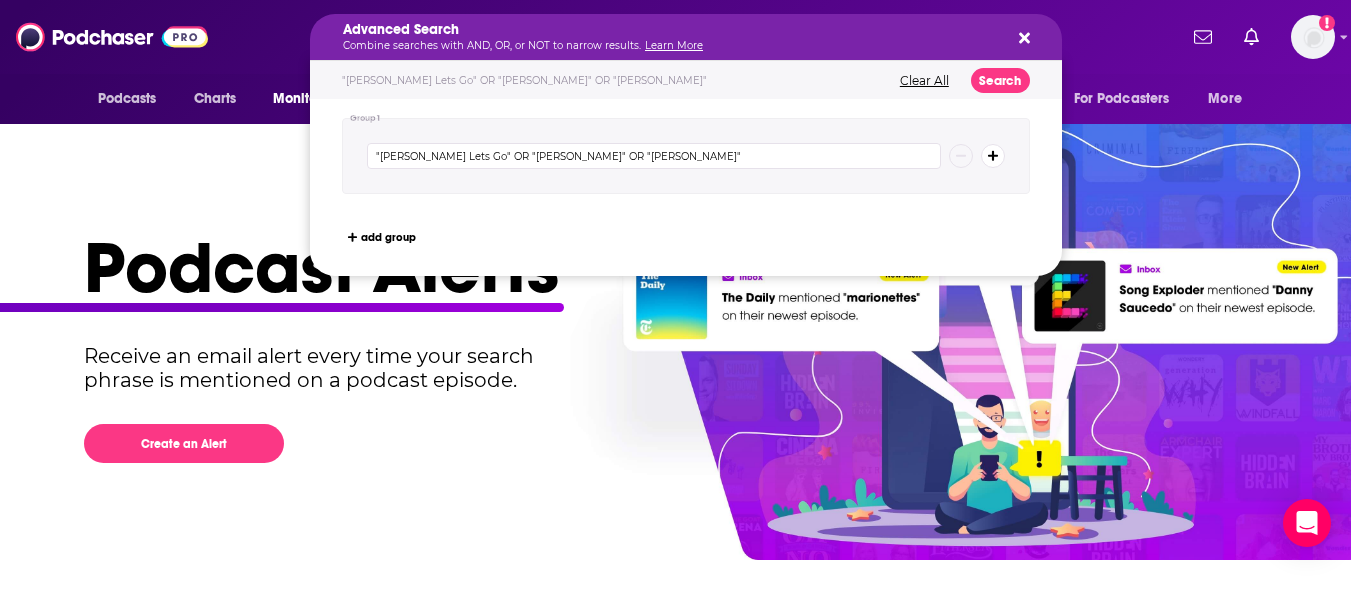 type on ""[PERSON_NAME] Lets Go" OR "[PERSON_NAME]" OR "[PERSON_NAME]"" 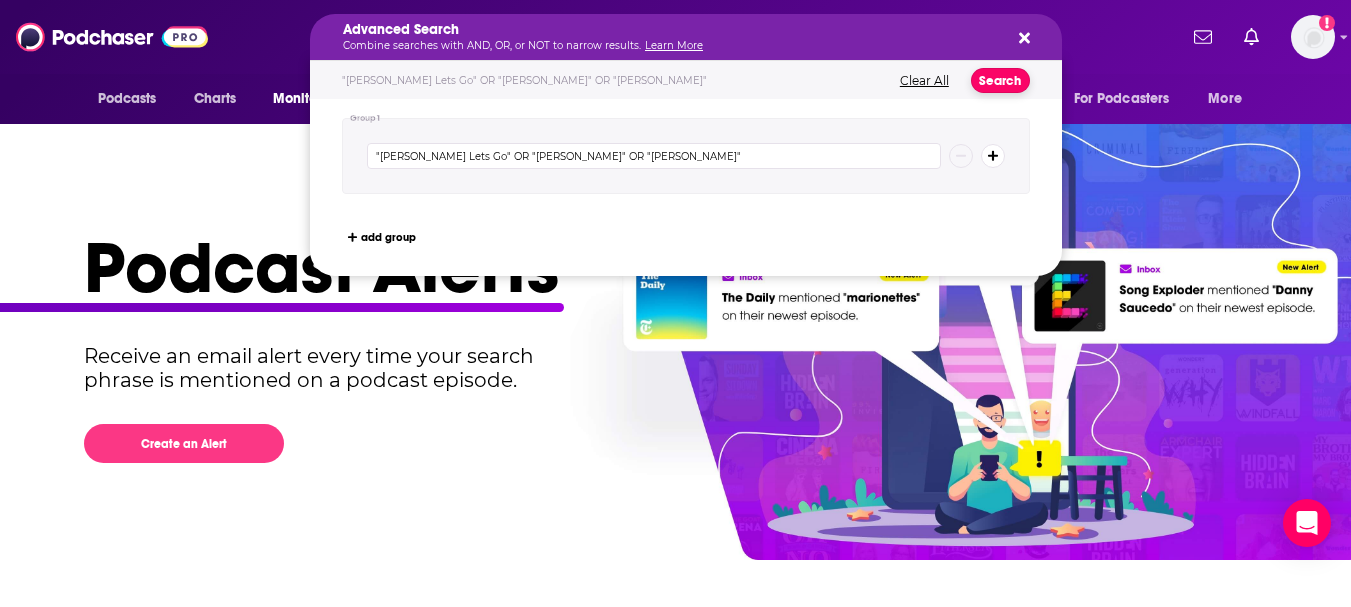 click on "Search" at bounding box center [1000, 80] 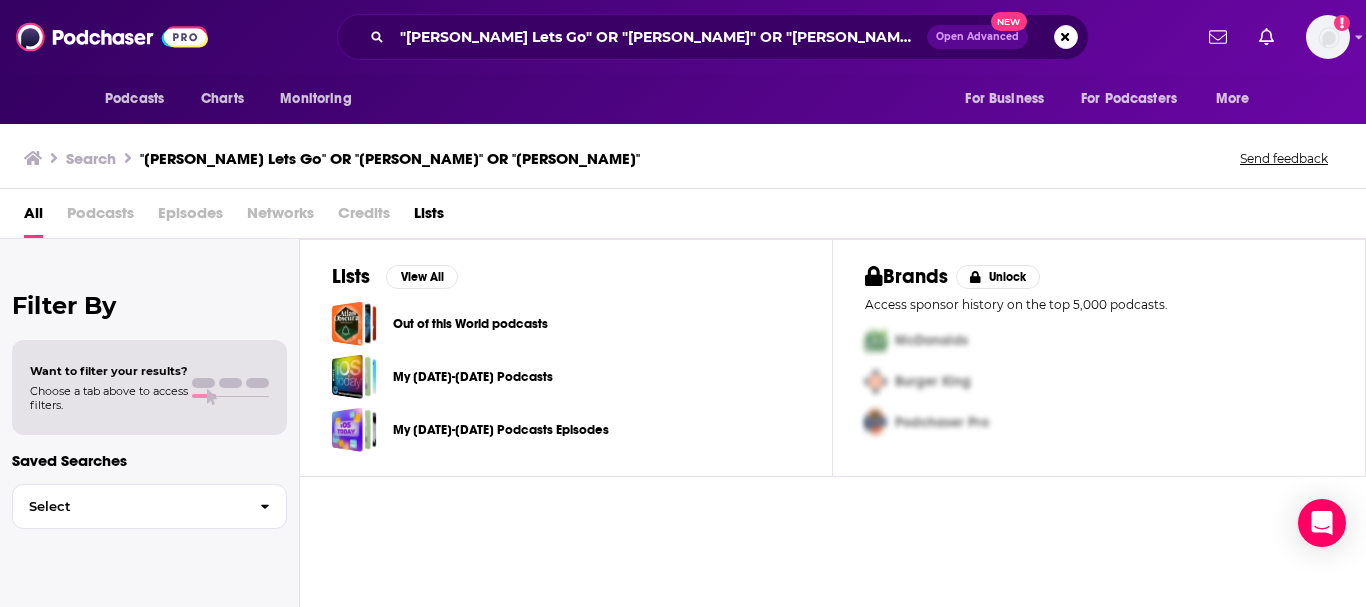 click on "Open Advanced New" at bounding box center [977, 37] 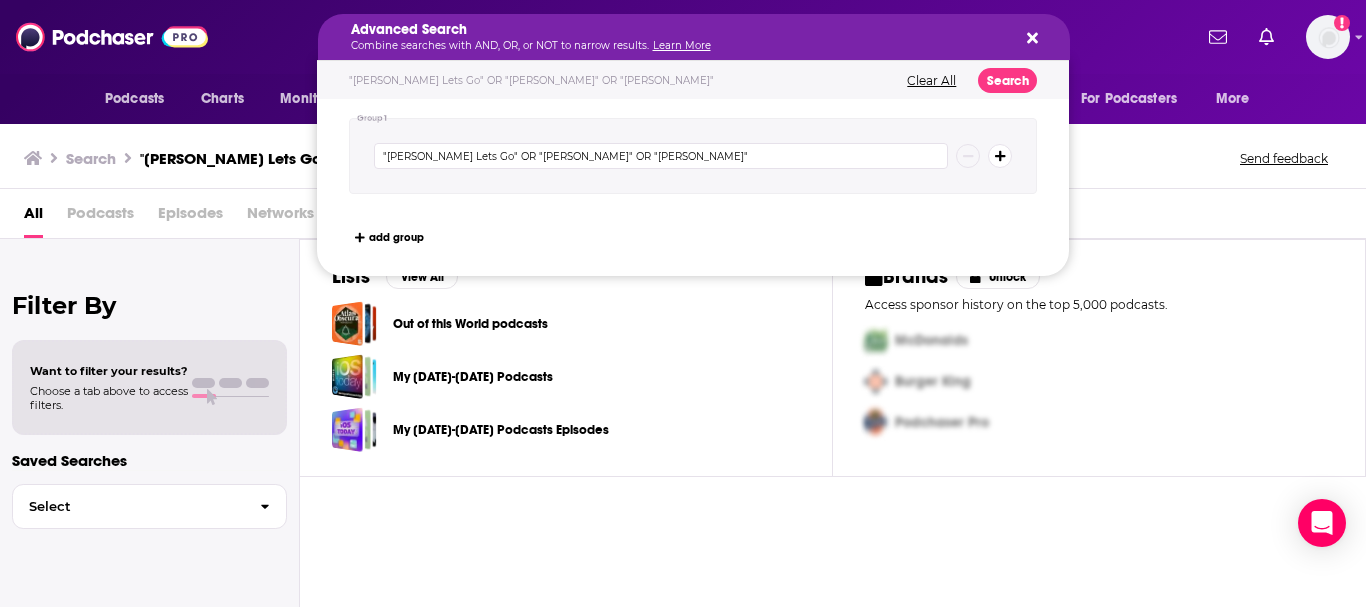 click 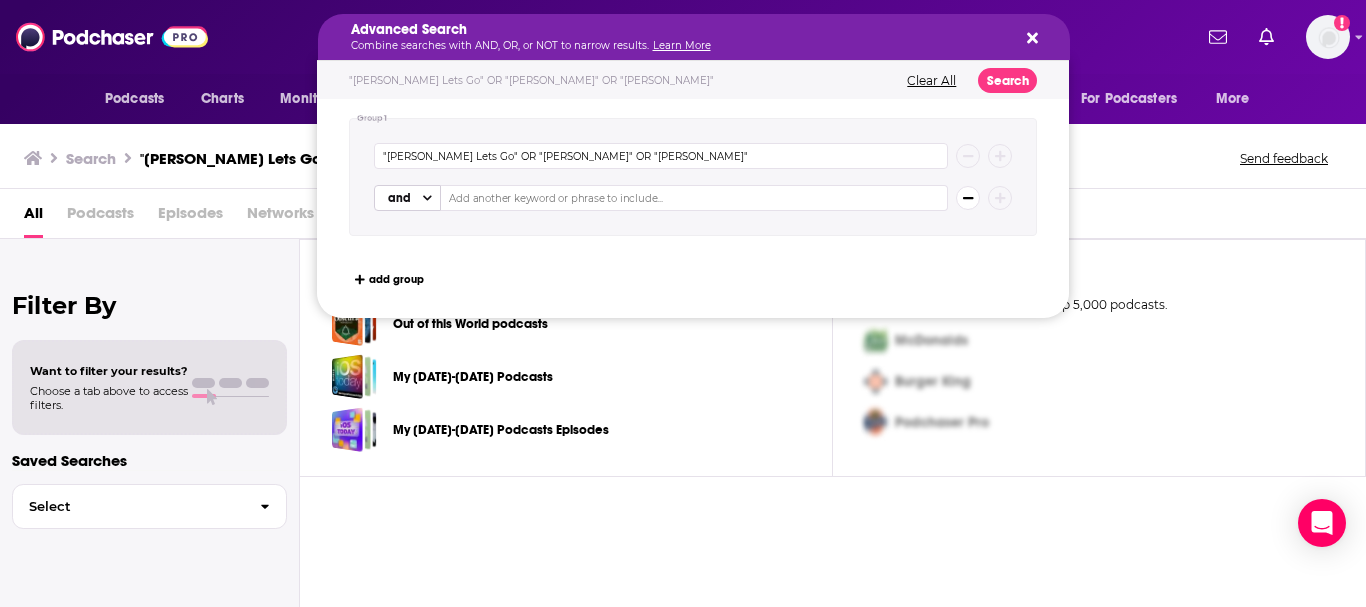click on "and" at bounding box center (399, 198) 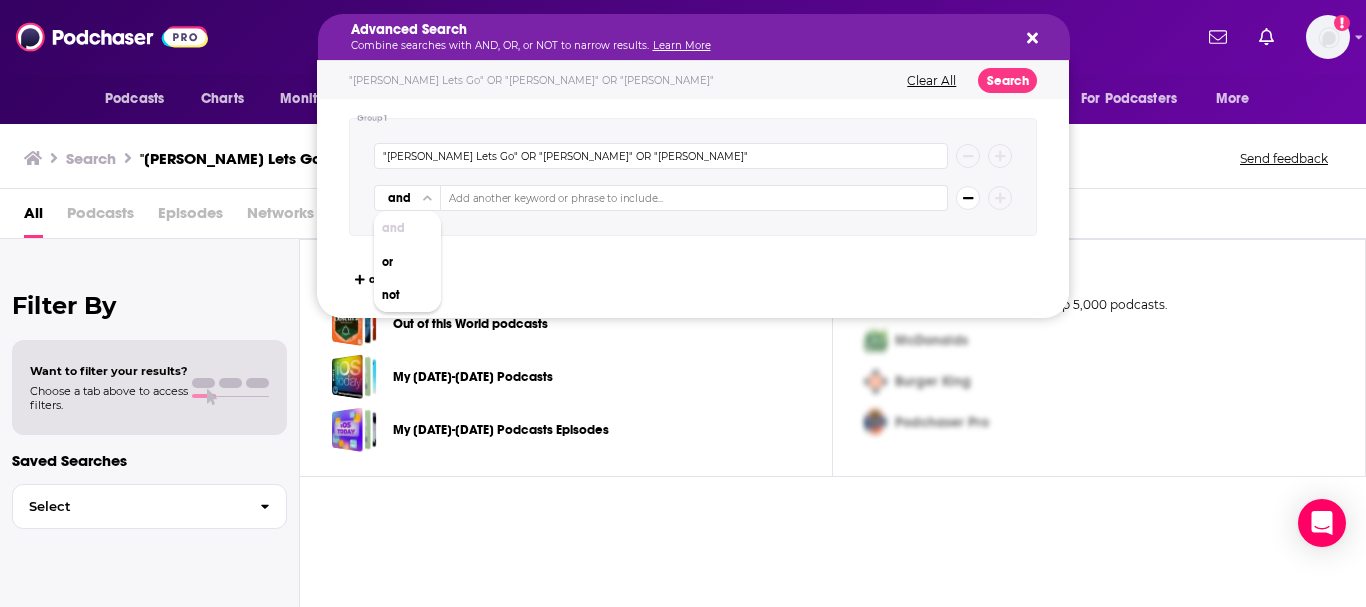 click at bounding box center [694, 198] 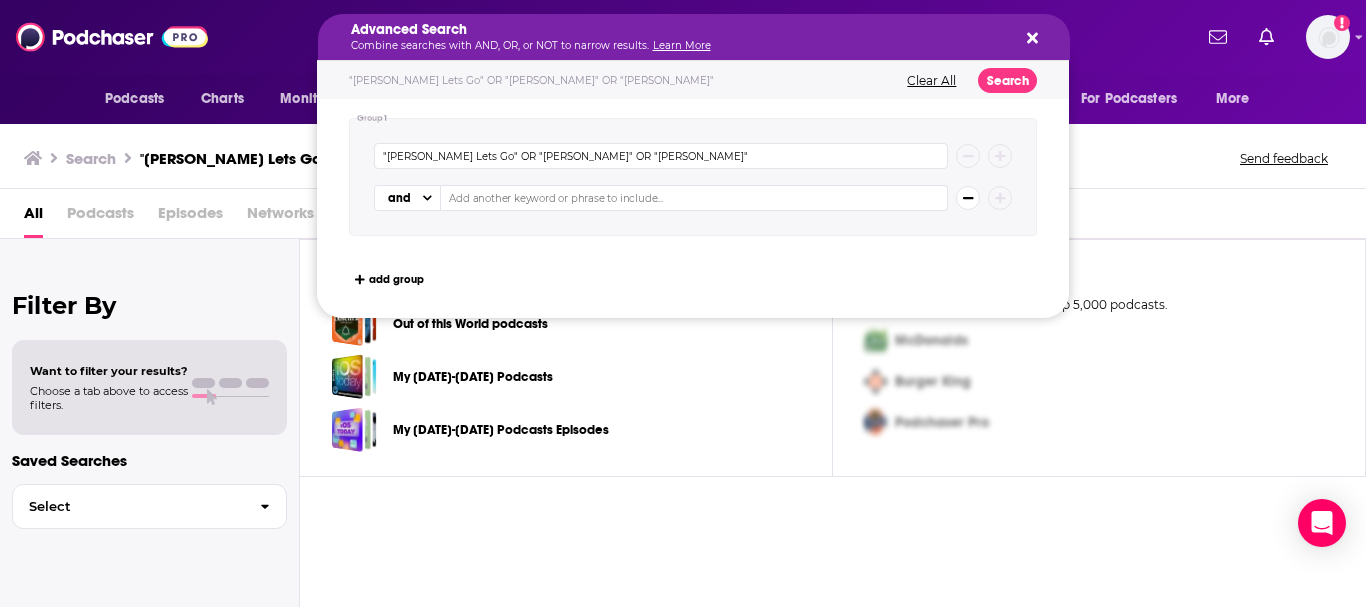 drag, startPoint x: 522, startPoint y: 159, endPoint x: 594, endPoint y: 156, distance: 72.06247 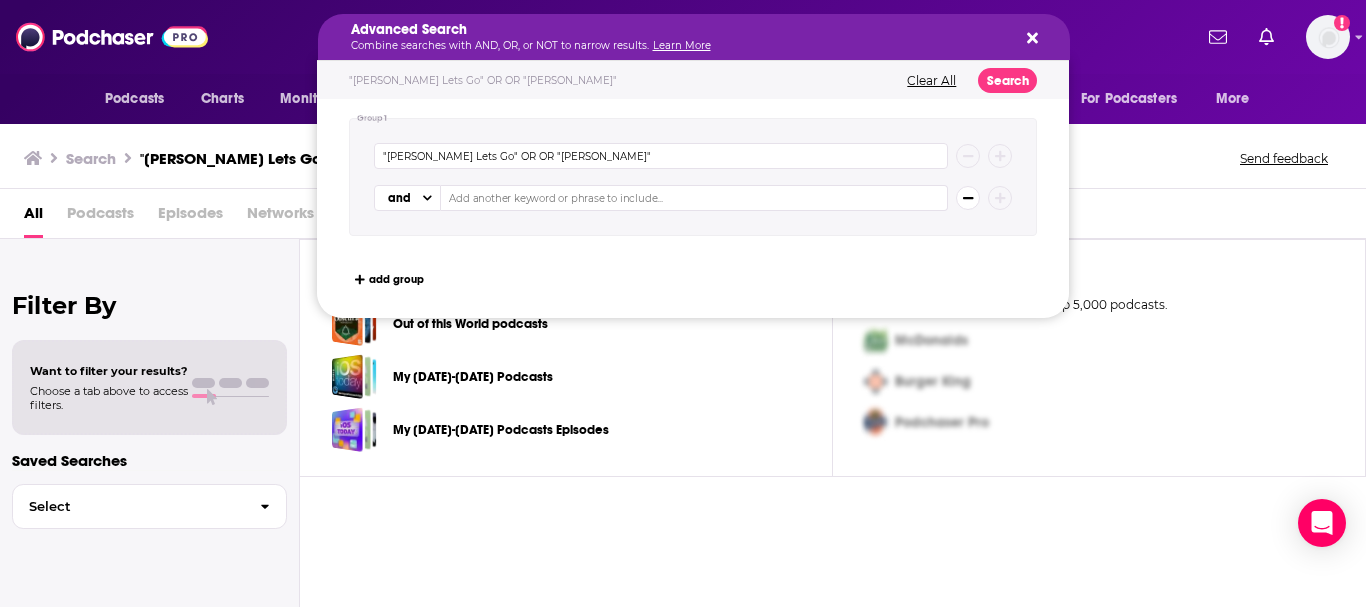 type on ""[PERSON_NAME] Lets Go" OR OR "[PERSON_NAME]"" 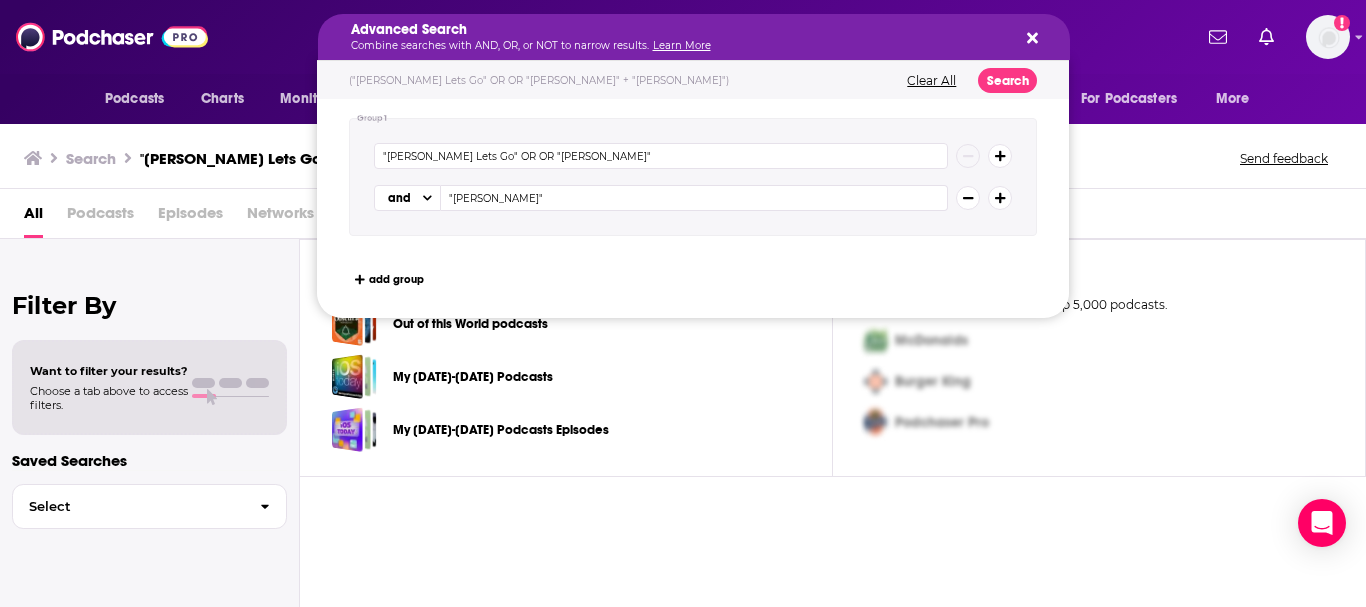 type on ""[PERSON_NAME]"" 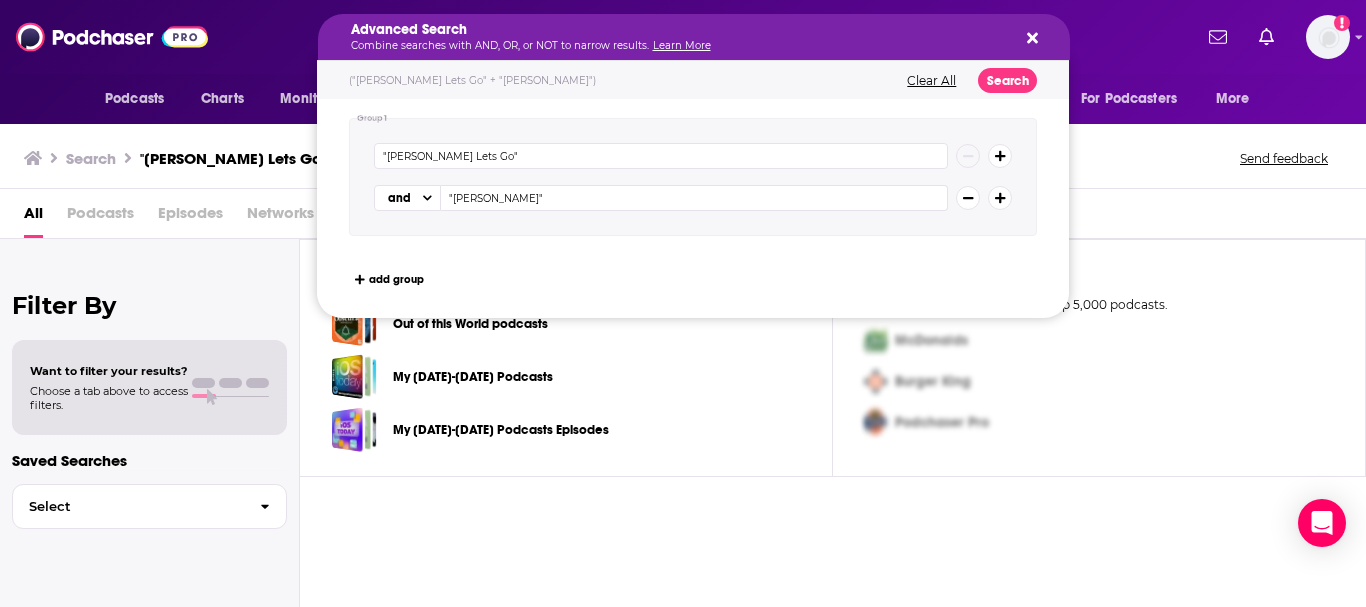 type on ""[PERSON_NAME] Lets Go"" 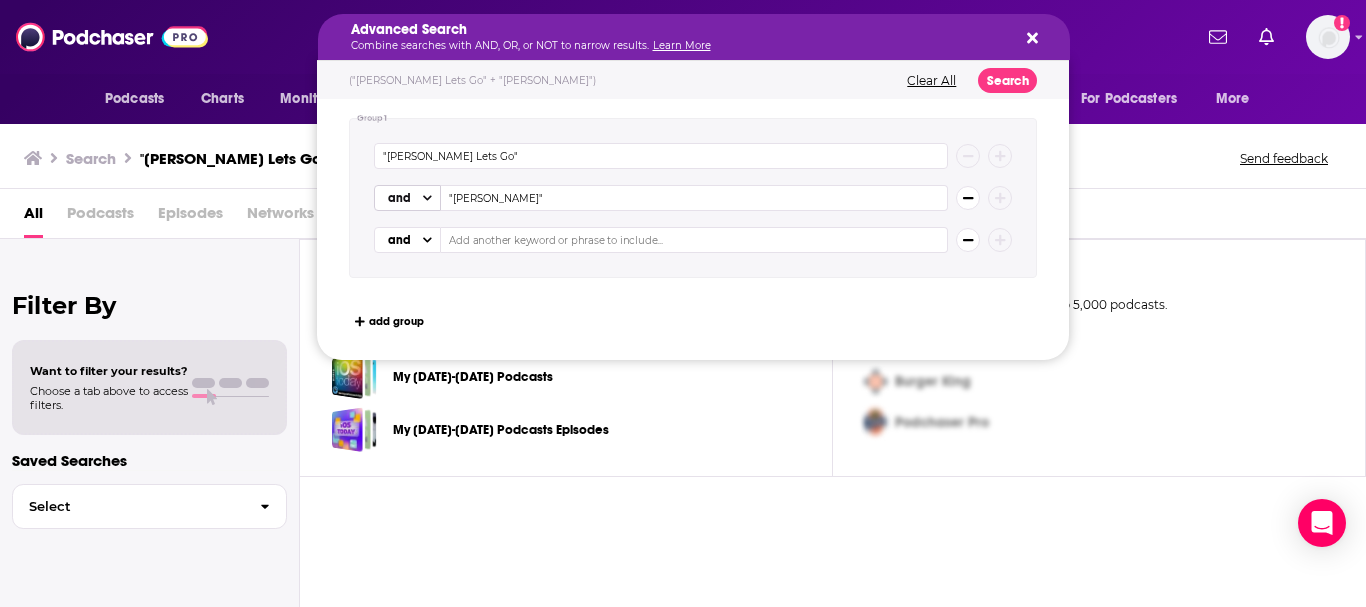 click on "and" at bounding box center (399, 198) 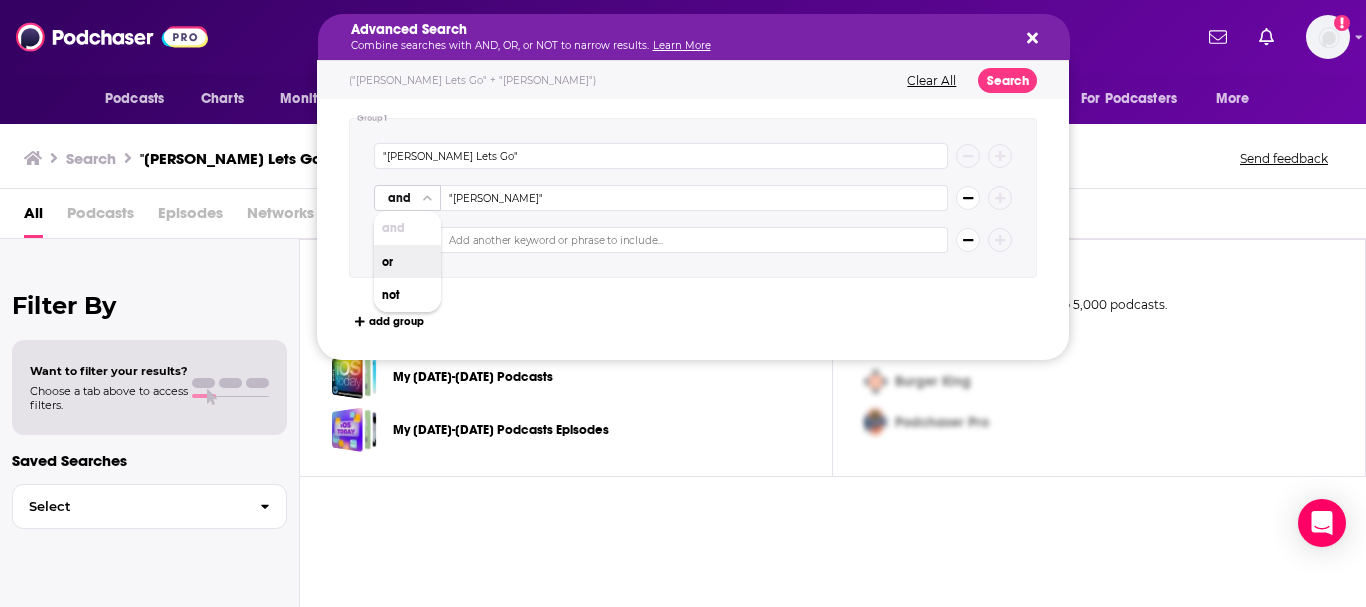 click on "or" at bounding box center [407, 262] 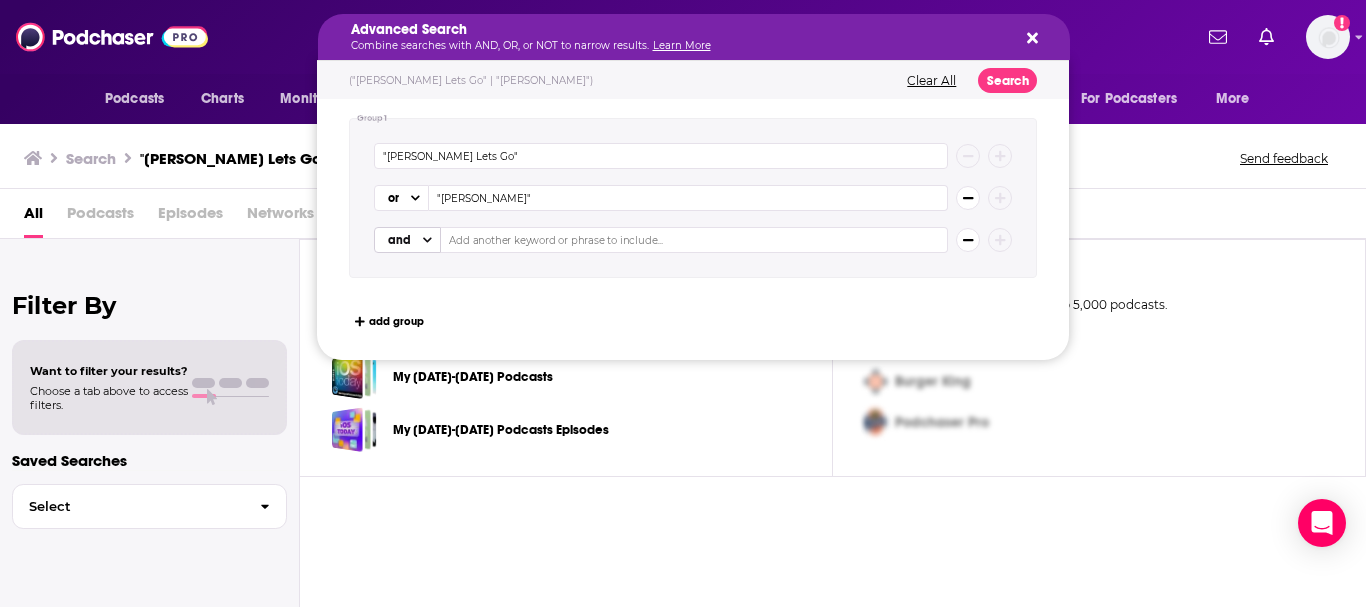 click on "and" at bounding box center (399, 240) 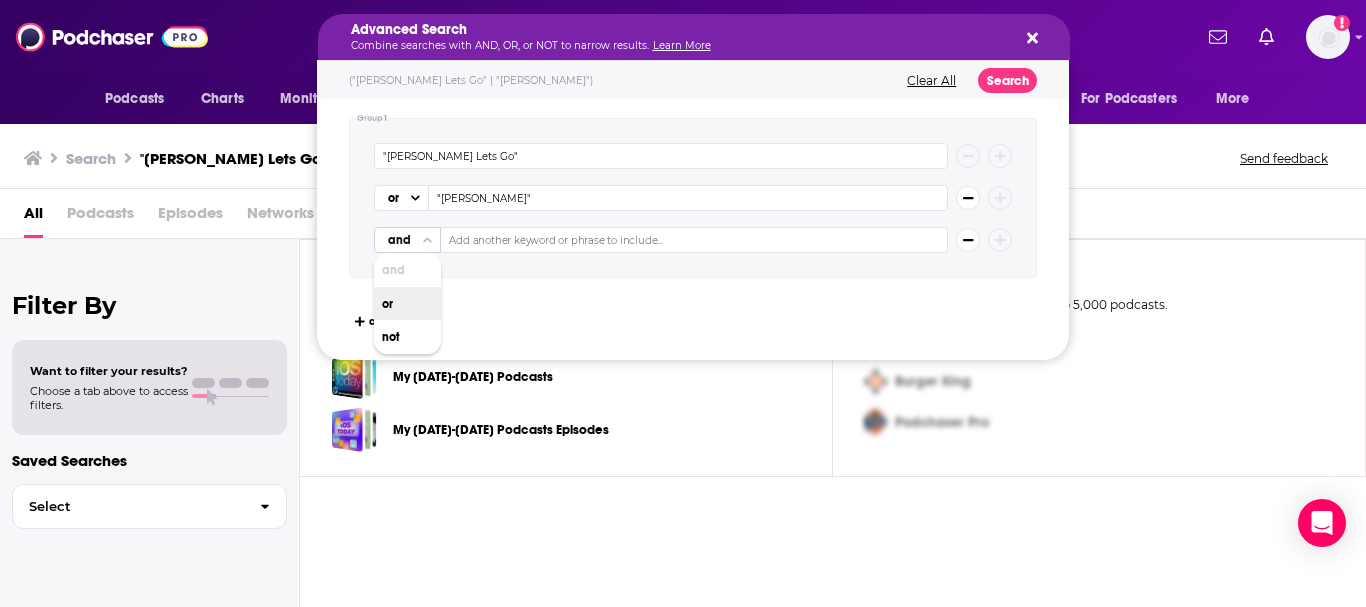 click on "or" at bounding box center [407, 304] 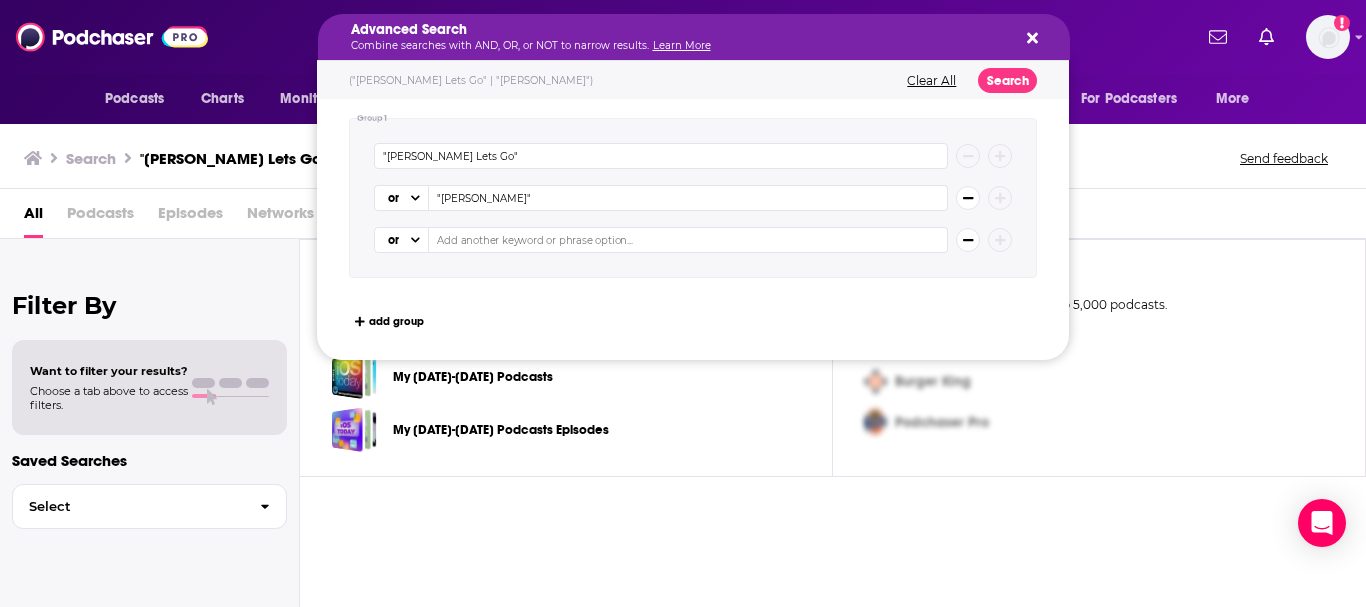 click at bounding box center (688, 240) 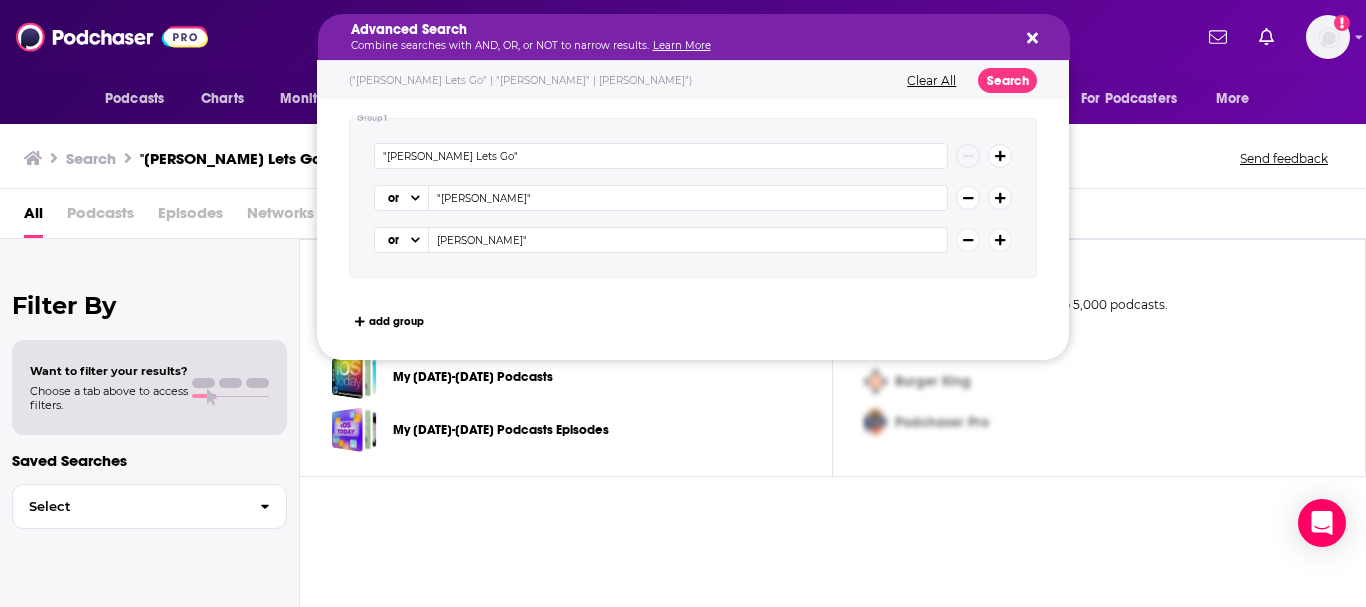 type on "[PERSON_NAME]"" 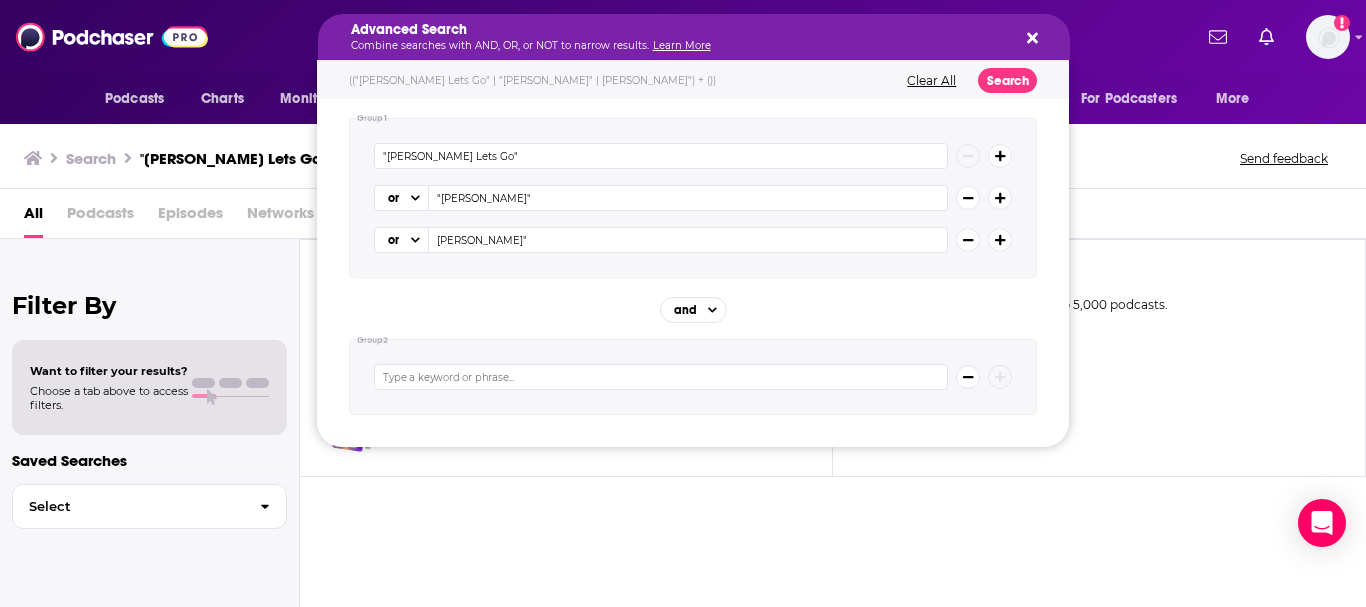 click at bounding box center (661, 377) 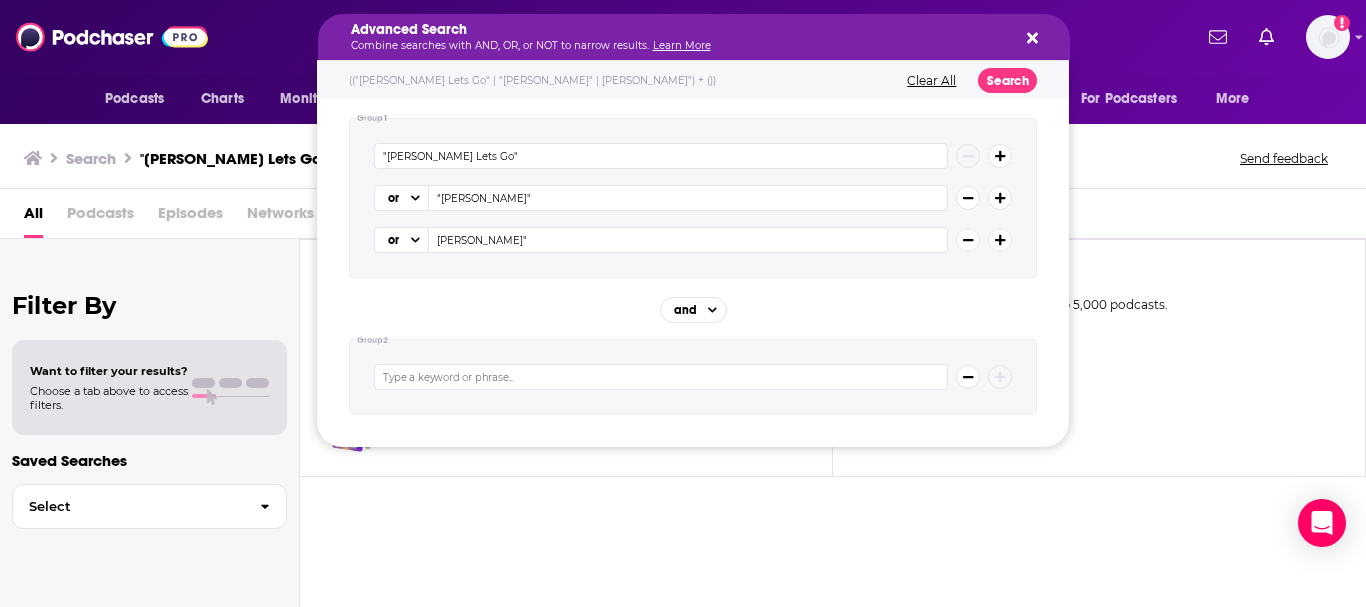 click 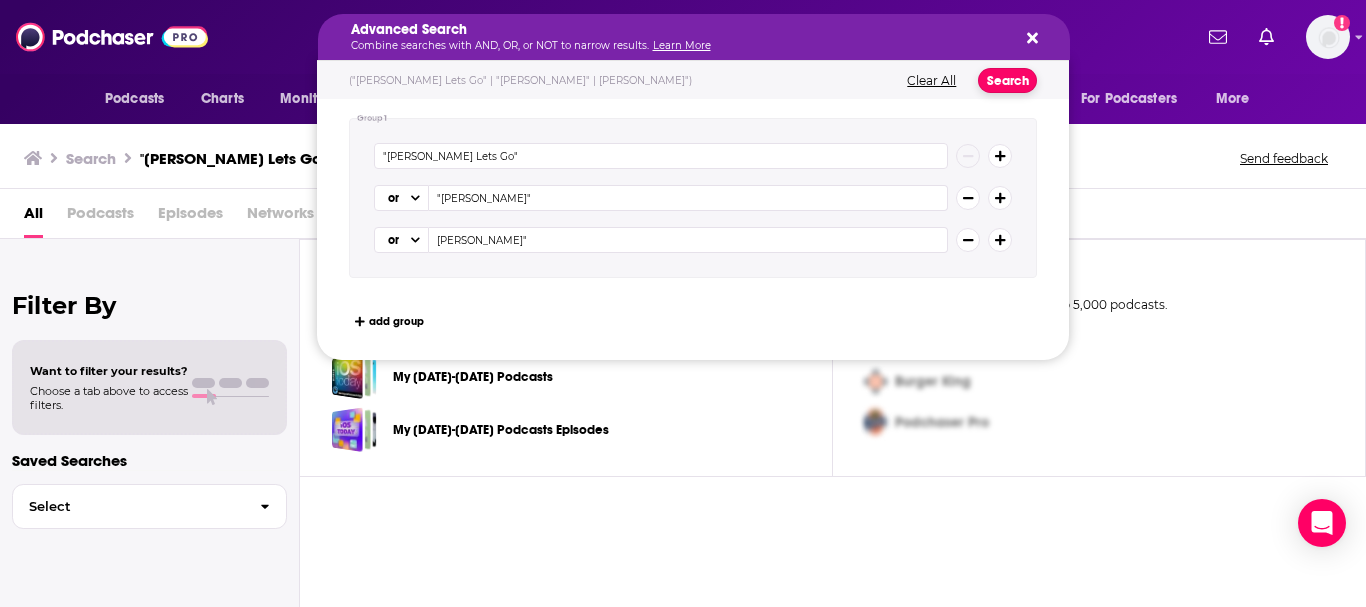 click on "Search" at bounding box center (1007, 80) 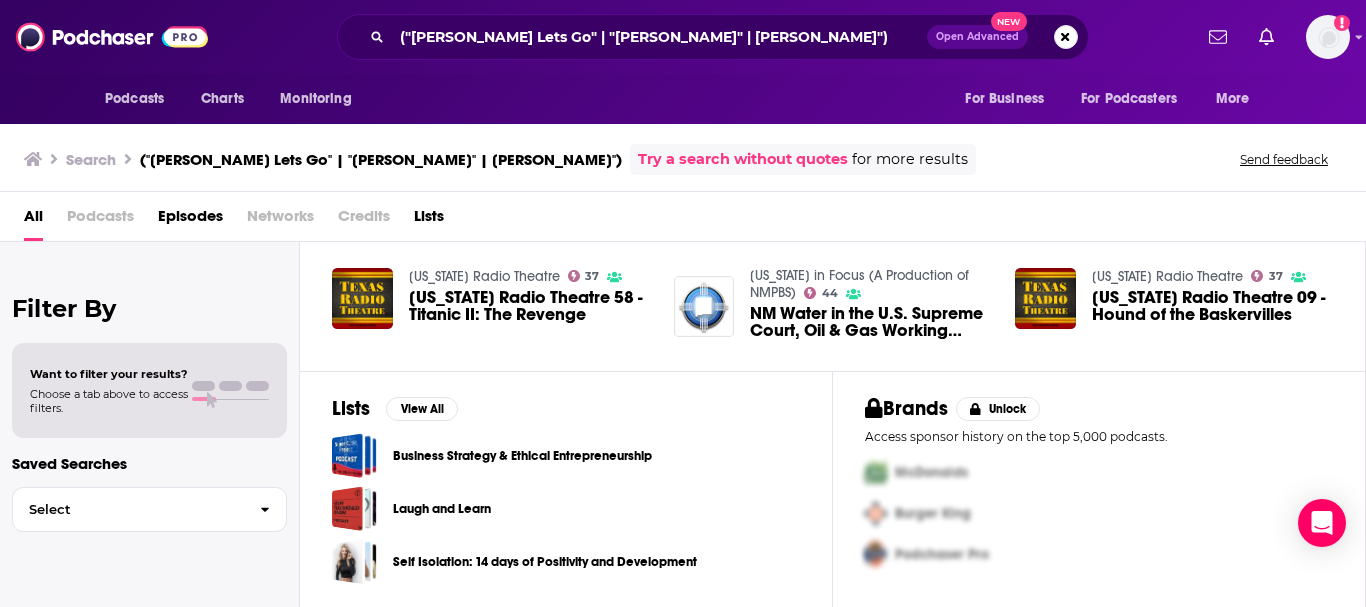 scroll, scrollTop: 0, scrollLeft: 0, axis: both 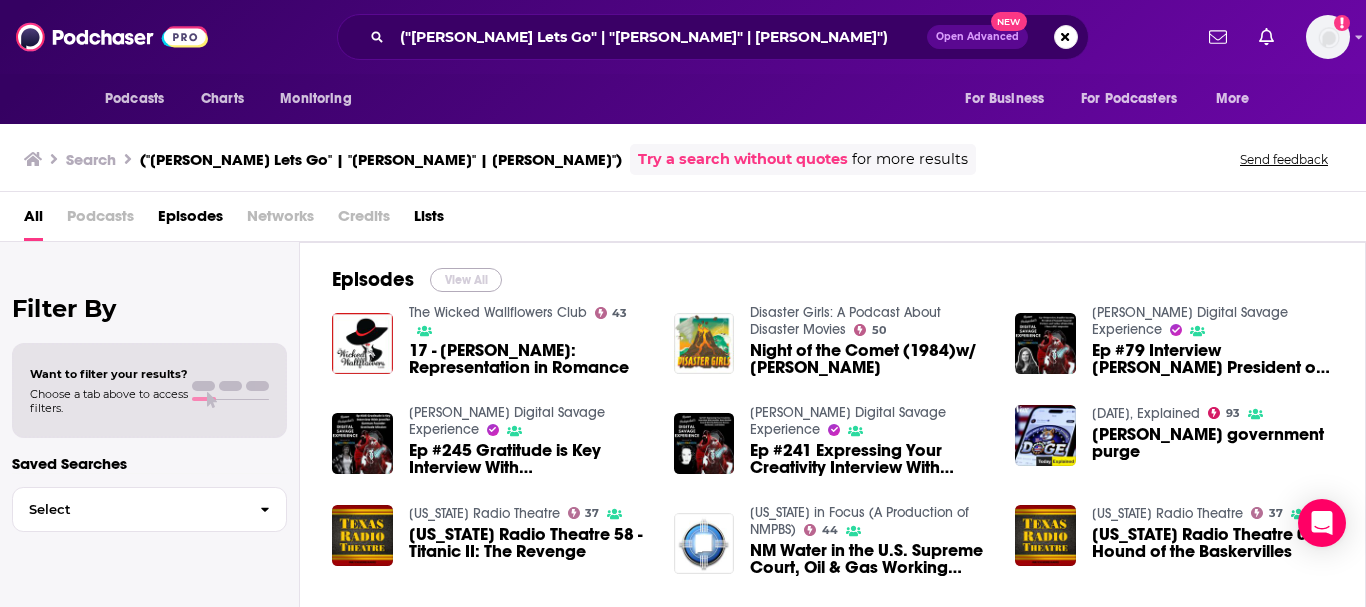 click on "View All" at bounding box center [466, 280] 